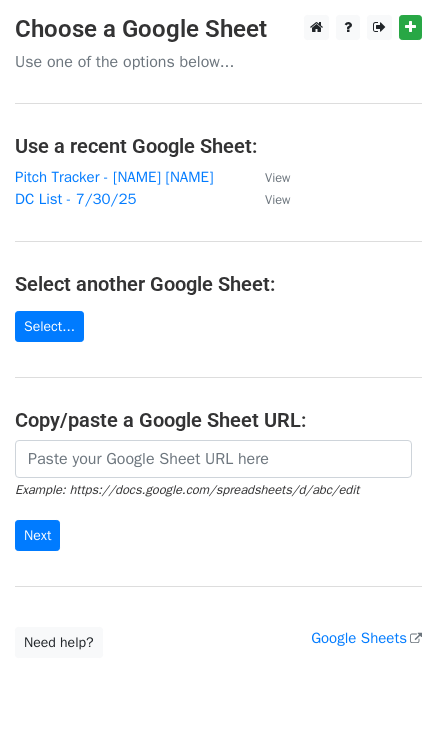 scroll, scrollTop: 0, scrollLeft: 0, axis: both 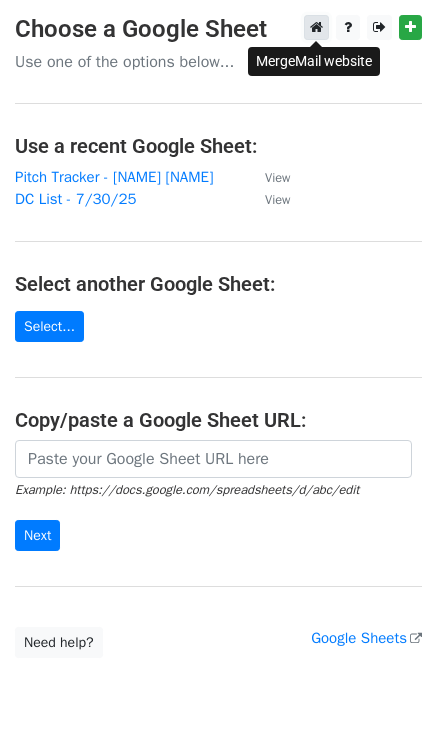 click at bounding box center [316, 27] 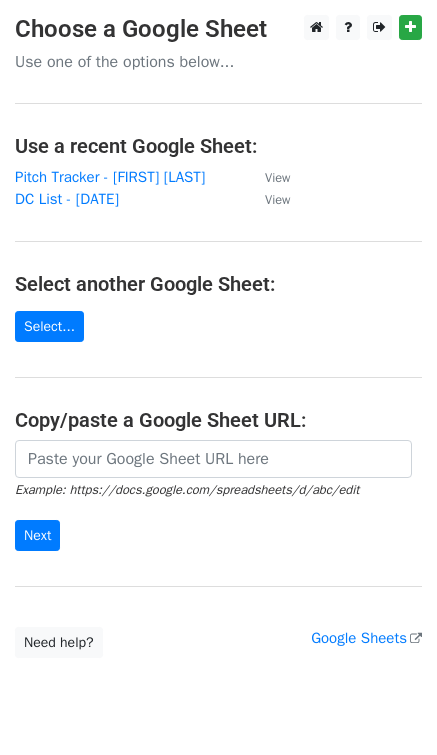 scroll, scrollTop: 0, scrollLeft: 0, axis: both 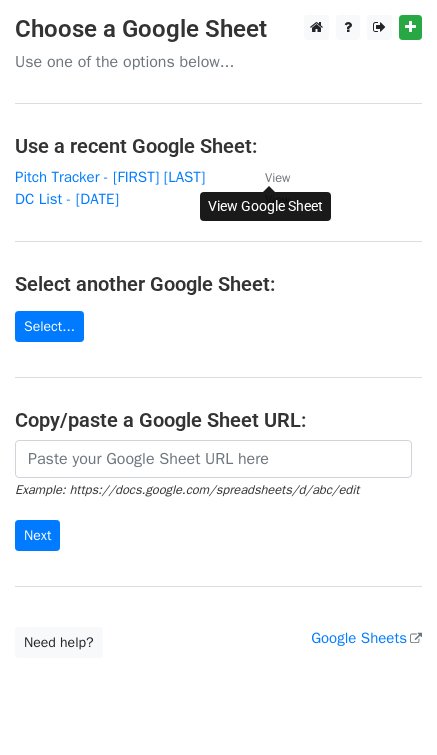 click on "View" at bounding box center (277, 178) 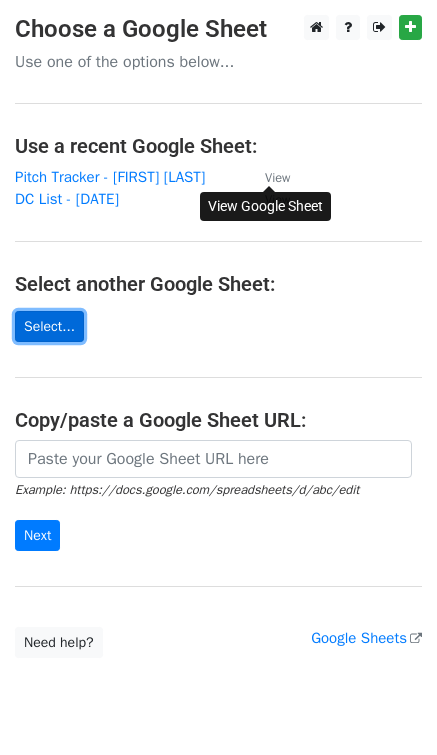 click on "Select..." at bounding box center (49, 326) 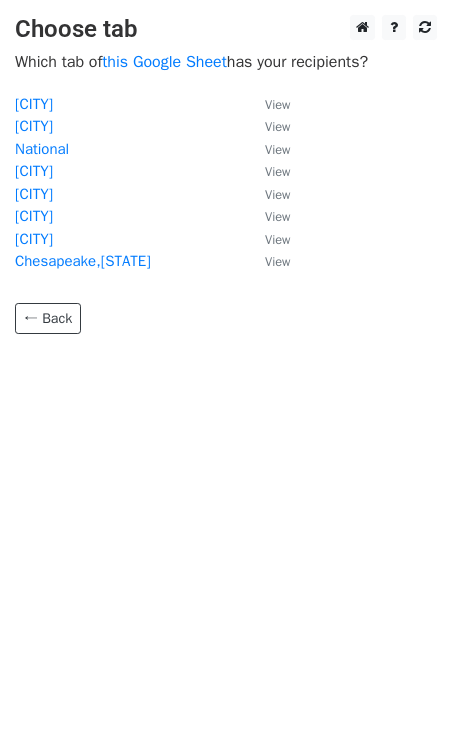scroll, scrollTop: 0, scrollLeft: 0, axis: both 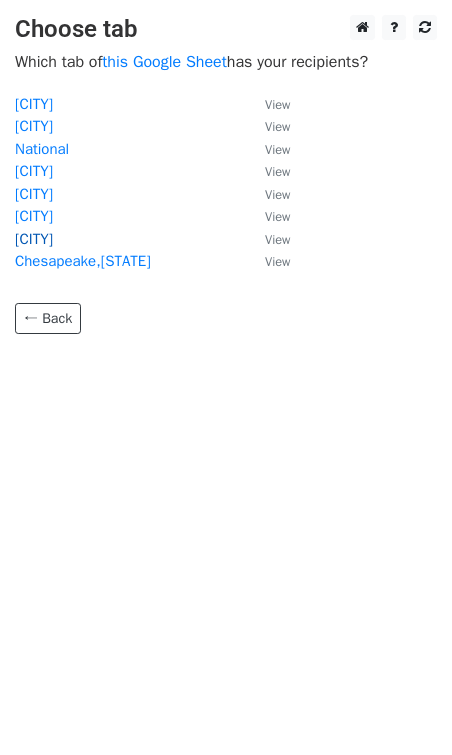 click on "Nashville" at bounding box center (34, 239) 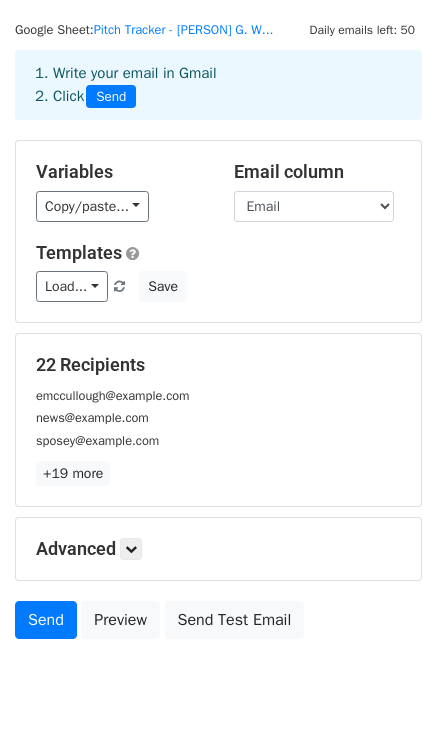 scroll, scrollTop: 0, scrollLeft: 0, axis: both 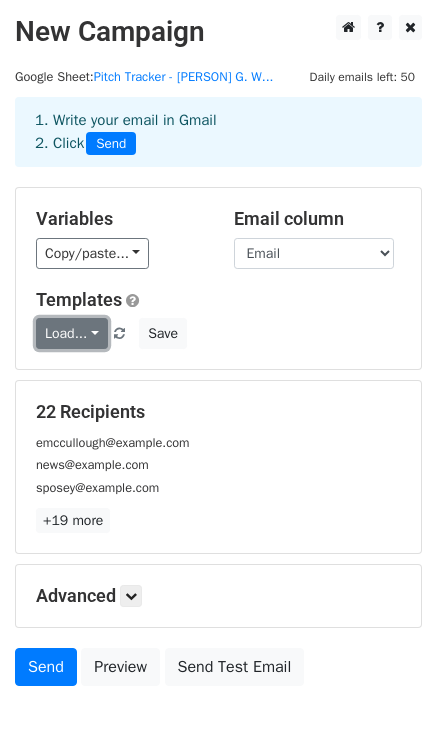 click on "Load..." at bounding box center [72, 333] 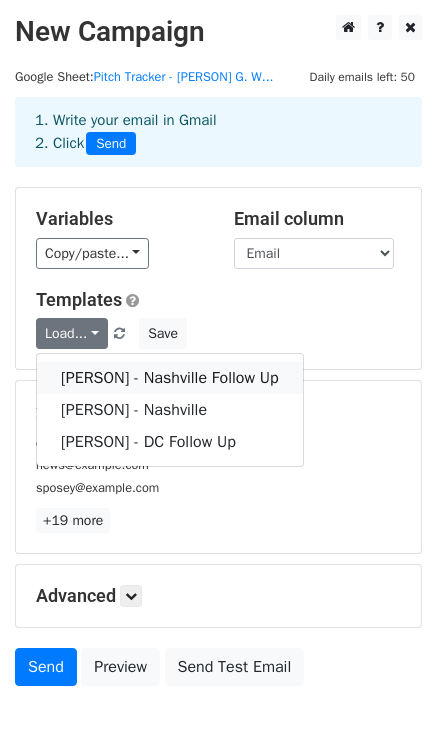 click on "Jordan - Nashville Follow Up" at bounding box center [170, 378] 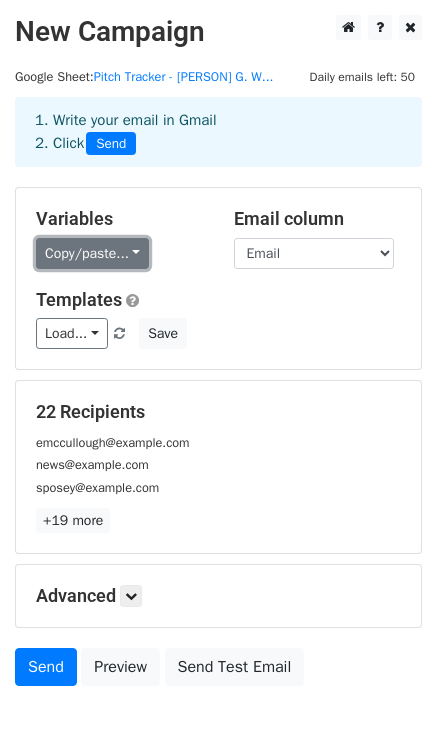 click on "Copy/paste..." at bounding box center [92, 253] 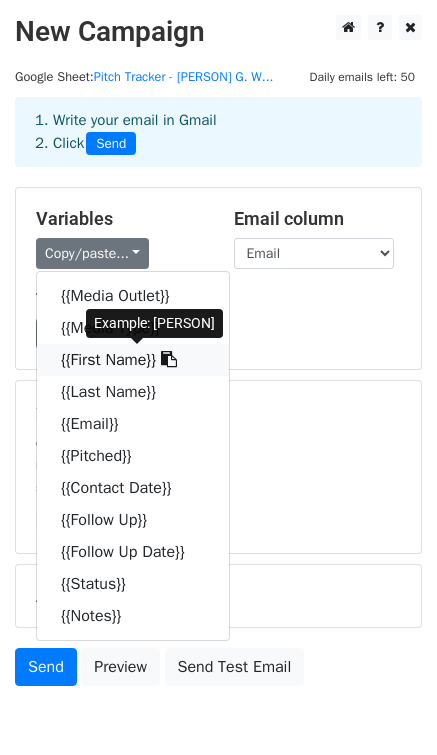 click on "{{First Name}}" at bounding box center [133, 360] 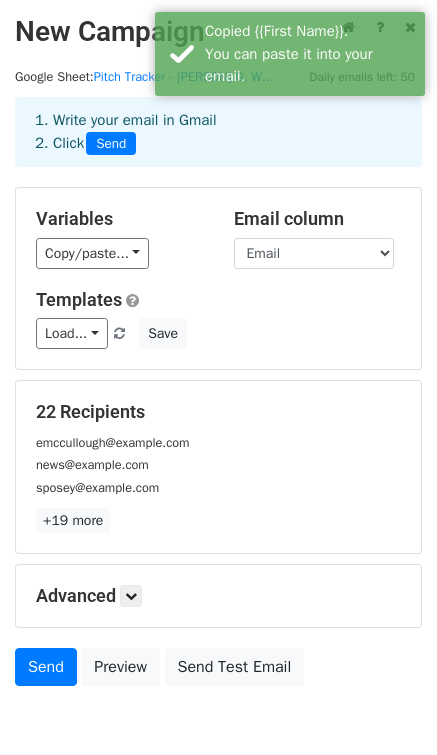 scroll, scrollTop: 102, scrollLeft: 0, axis: vertical 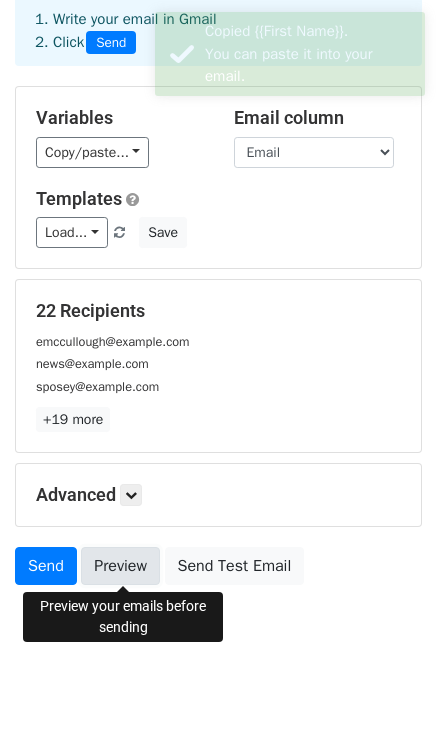 click on "Preview" at bounding box center [120, 566] 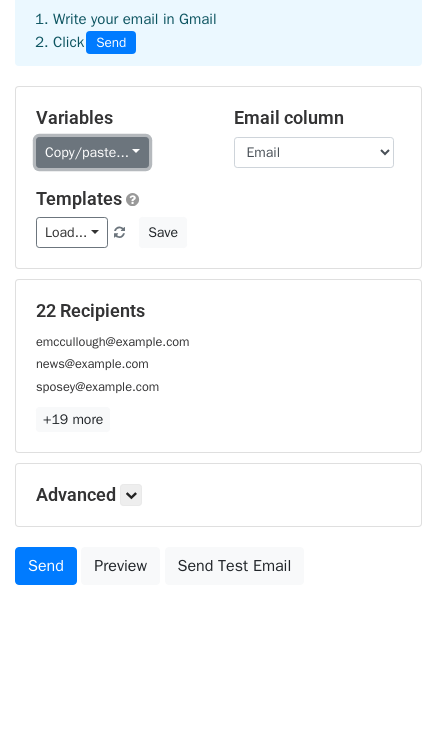 click on "Copy/paste..." at bounding box center (92, 152) 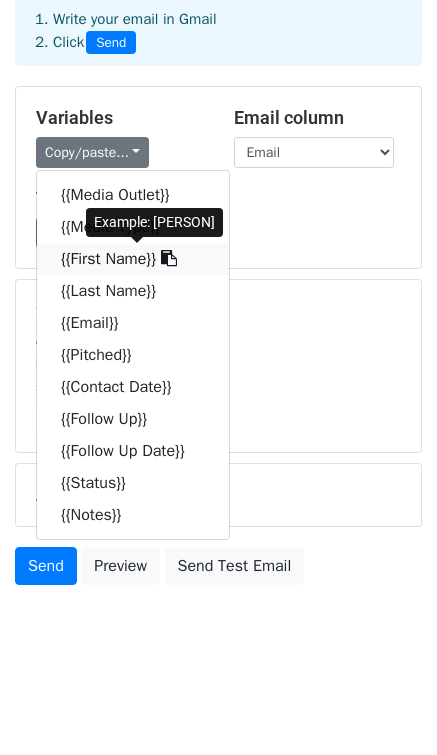 click on "{{First Name}}" at bounding box center [133, 259] 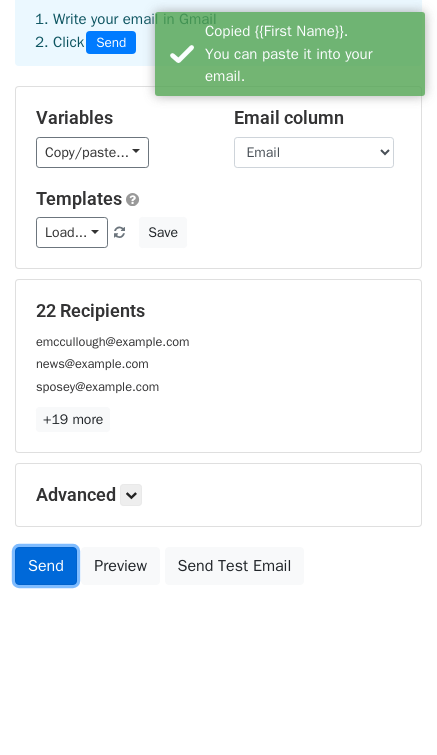 click on "Send" at bounding box center [46, 566] 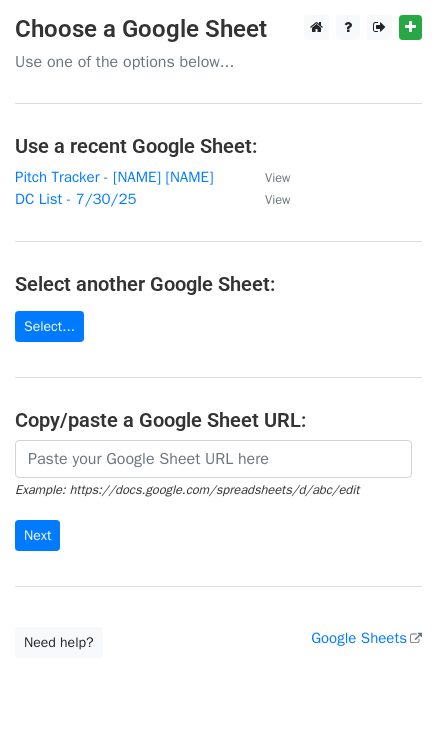scroll, scrollTop: 0, scrollLeft: 0, axis: both 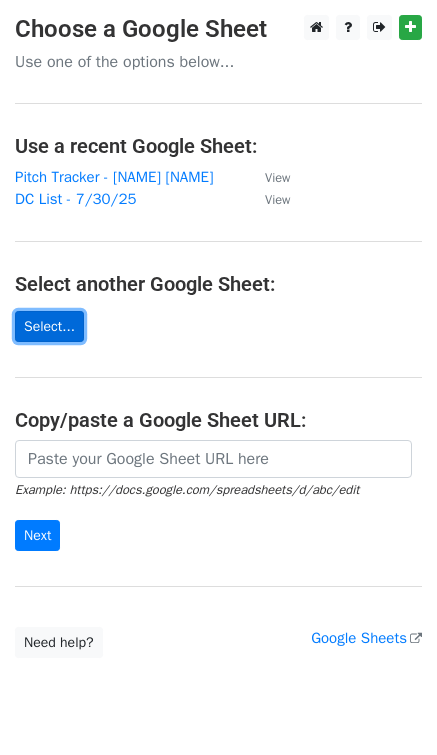 click on "Select..." at bounding box center [49, 326] 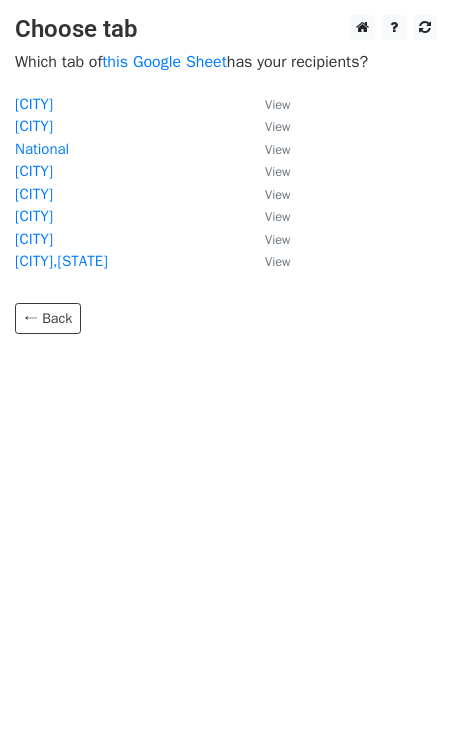scroll, scrollTop: 0, scrollLeft: 0, axis: both 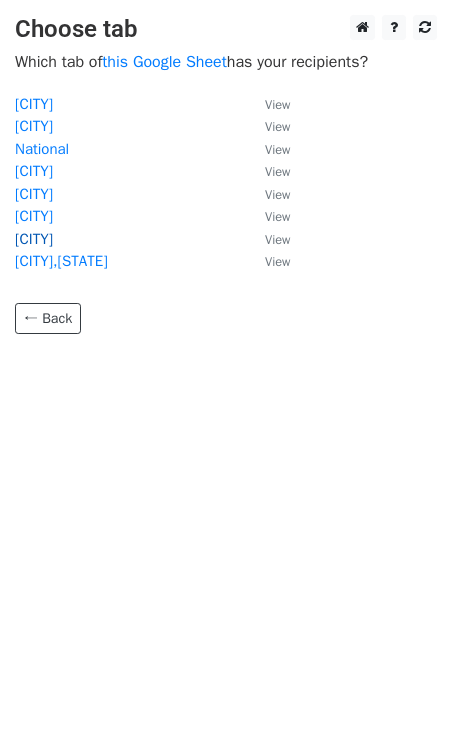 click on "[CITY]" at bounding box center [34, 239] 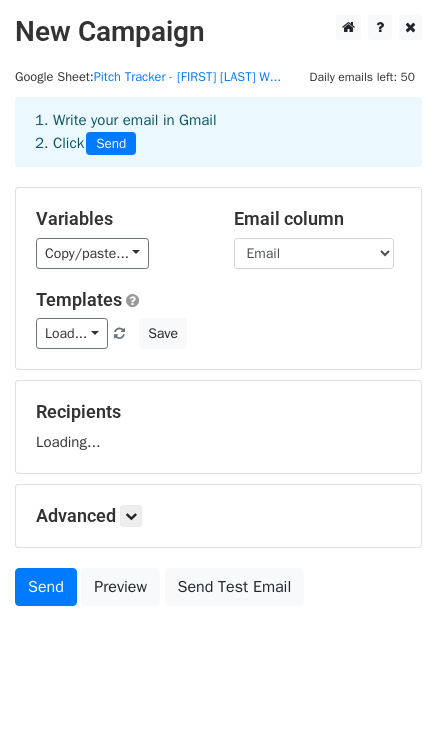 scroll, scrollTop: 0, scrollLeft: 0, axis: both 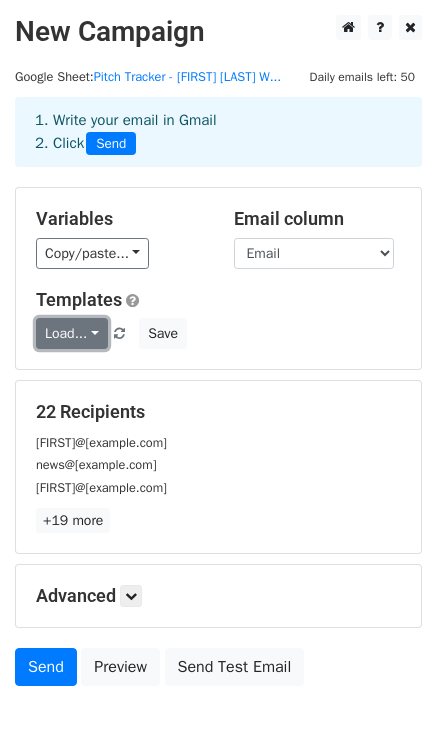 click on "Load..." at bounding box center (72, 333) 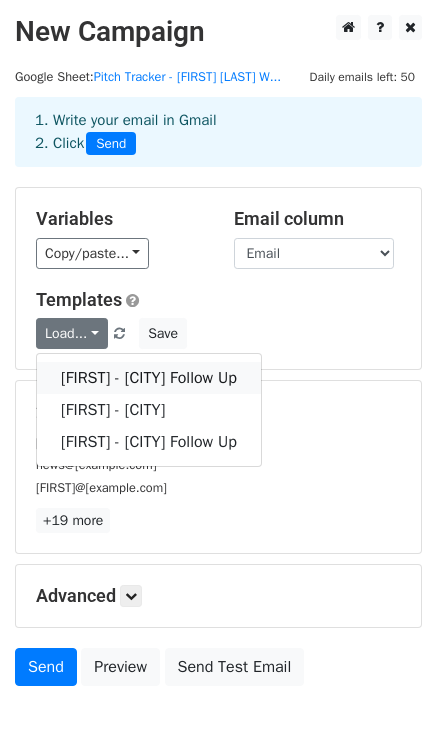 click on "[FIRST] - [CITY] Follow Up" at bounding box center (149, 378) 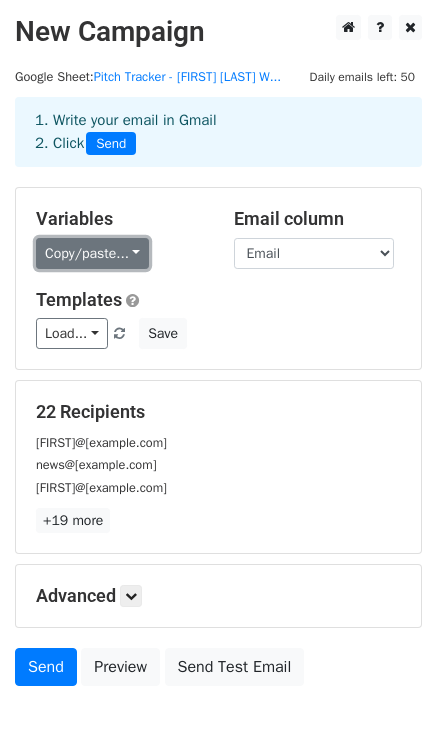 click on "Copy/paste..." at bounding box center (92, 253) 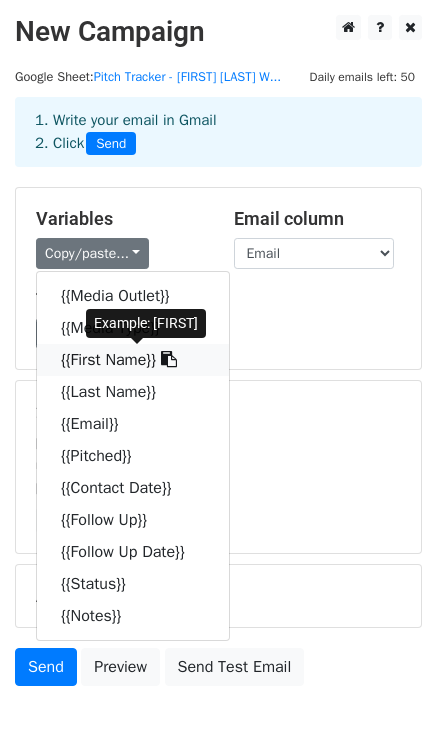 click on "{{First Name}}" at bounding box center [133, 360] 